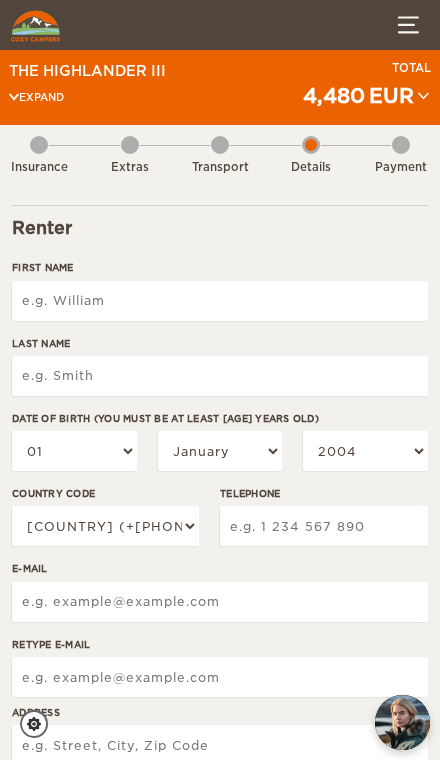 scroll, scrollTop: 0, scrollLeft: 0, axis: both 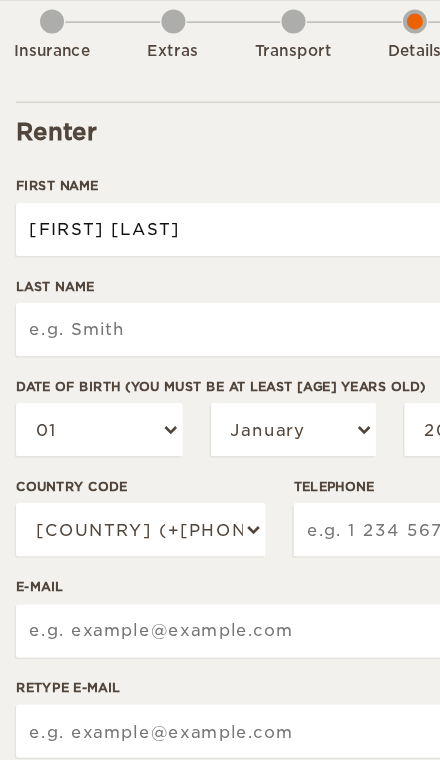 type on "[FIRST] [LAST]" 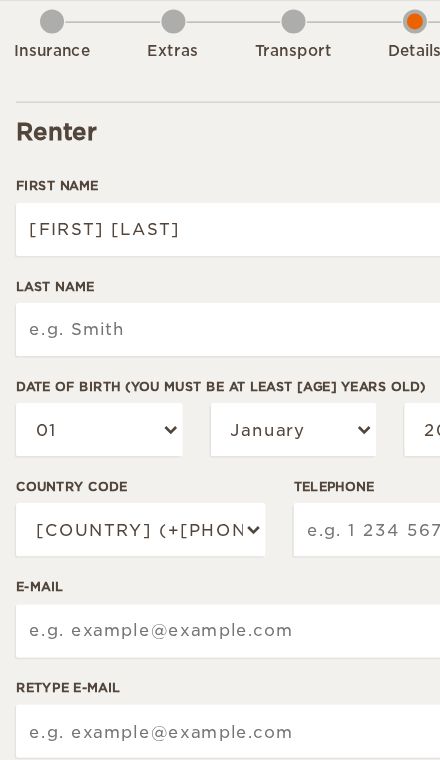 click on "Last Name" at bounding box center (220, 376) 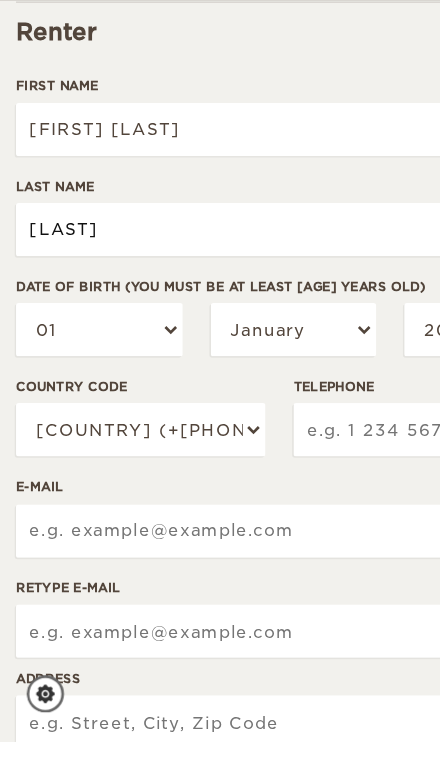 type on "[LAST]" 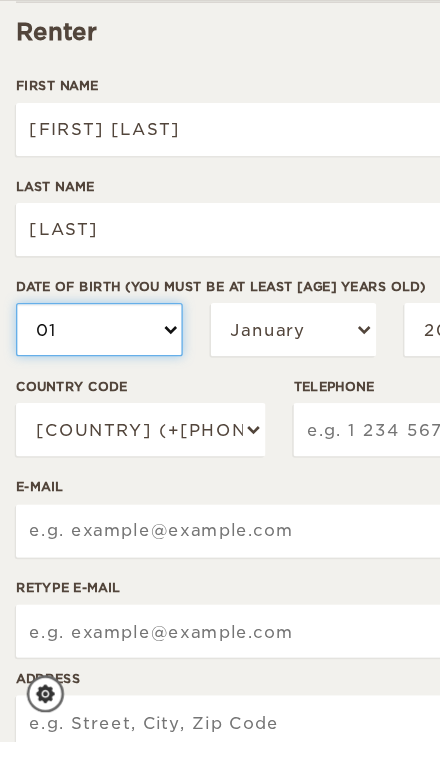 click on "01
02
03
04
05
06
07
08
09
10
11
12
13
14
15
16
17
18
19
20
21
22
23
24
25
26
27
28
29
30
31" at bounding box center (74, 451) 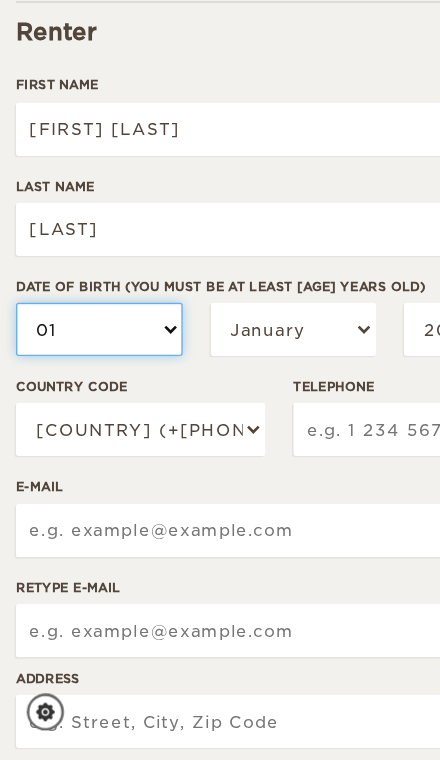 click on "[NUMBER]
[NUMBER]
[NUMBER]
[NUMBER]
[NUMBER]
[NUMBER]
[NUMBER]
[NUMBER]
[NUMBER]
[NUMBER]
[NUMBER]
[NUMBER]
[NUMBER]
[NUMBER]
[NUMBER]
[NUMBER]
[NUMBER]
[NUMBER]
[NUMBER]
[NUMBER]
[NUMBER]
[NUMBER]
[NUMBER]
[NUMBER]
[NUMBER]
[NUMBER]
[NUMBER]
[NUMBER]
[NUMBER]
[NUMBER]
[NUMBER]" at bounding box center (74, 437) 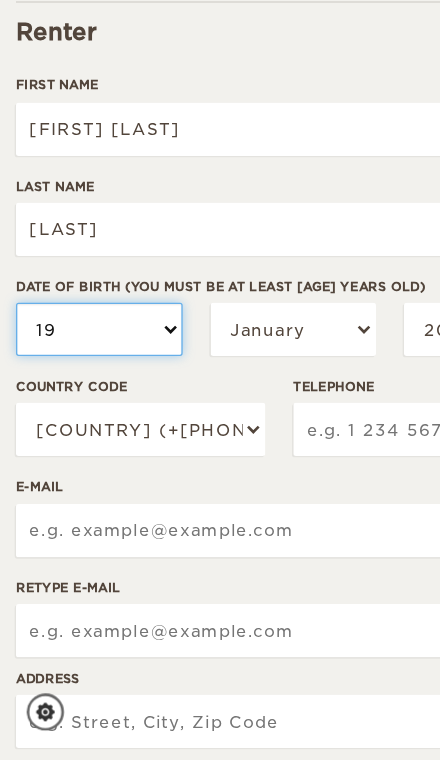 select on "19" 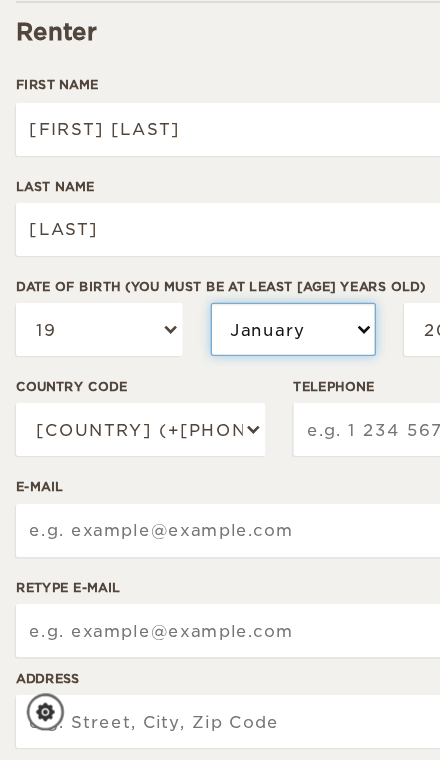 click on "[MONTH]
[MONTH]
[MONTH]
[MONTH]
[MONTH]
[MONTH]
[MONTH]
[MONTH]
[MONTH]
[MONTH]
[MONTH]
[MONTH]" at bounding box center [220, 437] 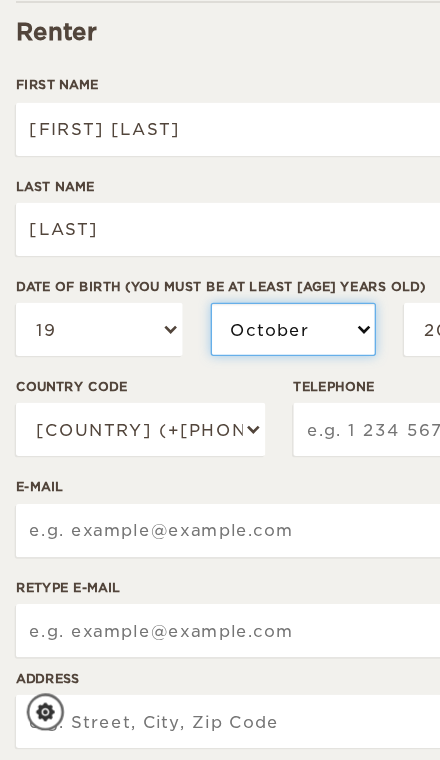 select on "10" 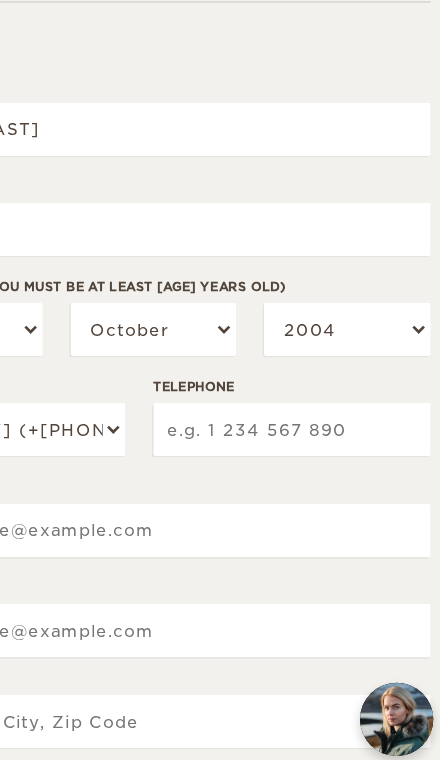 scroll, scrollTop: 20, scrollLeft: 0, axis: vertical 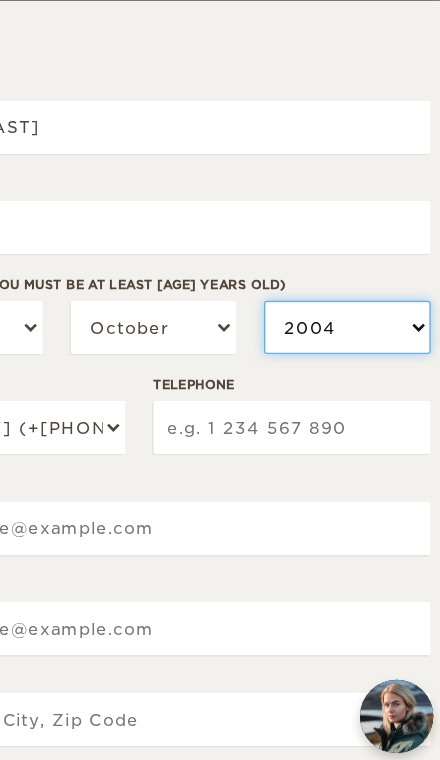 click on "2004 2003 2002 2001 2000 1999 1998 1997 1996 1995 1994 1993 1992 1991 1990 1989 1988 1987 1986 1985 1984 1983 1982 1981 1980 1979 1978 1977 1976 1975 1974 1973 1972 1971 1970 1969 1968 1967 1966 1965 1964 1963 1962 1961 1960 1959 1958 1957 1956 1955 1954 1953 1952 1951 1950 1949 1948 1947 1946 1945 1944 1943 1942 1941 1940 1939 1938 1937 1936 1935 1934 1933 1932 1931 1930 1929 1928 1927 1926 1925 1924 1923 1922 1921 1920 1919 1918 1917 1916 1915 1914 1913 1912 1911 1910 1909 1908 1907 1906 1905 1904 1903 1902 1901 1900 1899 1898 1897 1896 1895 1894 1893 1892 1891 1890 1889 1888 1887 1886 1885 1884 1883 1882 1881 1880 1879 1878 1877 1876 1875" at bounding box center (365, 431) 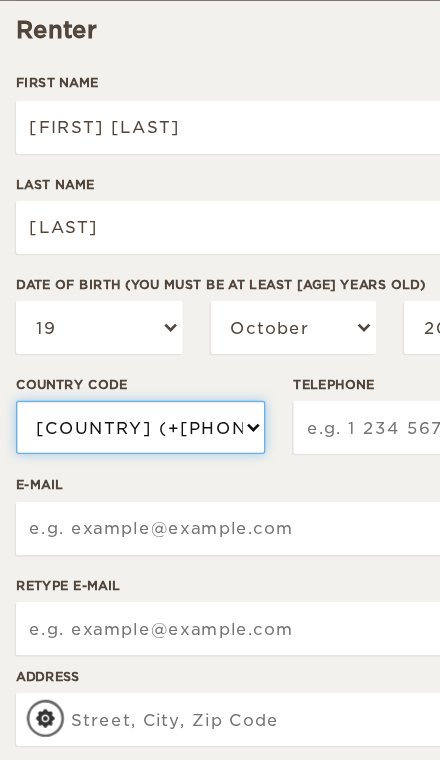 click on "USA (+[PHONE])
UK (+[PHONE])
Germany (+[PHONE])
Algeria (+[PHONE])
Andorra (+[PHONE])
Angola (+[PHONE])
Anguilla (+[PHONE])
Antigua & Barbuda (+[PHONE])
Argentina (+[PHONE])
Armenia (+[PHONE])
Aruba (+[PHONE])
Australia (+[PHONE])
Austria (+[PHONE])
Azerbaijan (+[PHONE])
Bahamas (+[PHONE])
Bahrain (+[PHONE])
Bangladesh (+[PHONE])
Barbados (+[PHONE])
Belarus (+[PHONE])
Belgium (+[PHONE])
Belize (+[PHONE])
Benin (+[PHONE])
Bermuda (+[PHONE])
Bhutan (+[PHONE])
Bolivia (+[PHONE])
Bosnia Herzegovina (+[PHONE])
Botswana (+[PHONE])
Brazil (+[PHONE])
Brunei (+[PHONE])
Bulgaria (+[PHONE])
Burkina Faso (+[PHONE])
Burundi (+[PHONE])
Cambodia (+[PHONE])
Cameroon (+[PHONE])
Canada (+[PHONE])
Cape Verde Islands (+[PHONE])
Cayman Islands (+[PHONE])
Central African Republic (+[PHONE])
Chile (+[PHONE])
China (+[PHONE])
Colombia (+[PHONE])
Comoros (+[PHONE])
Congo (+[PHONE])
Cook Islands (+[PHONE])
Costa Rica (+[PHONE])" at bounding box center [105, 506] 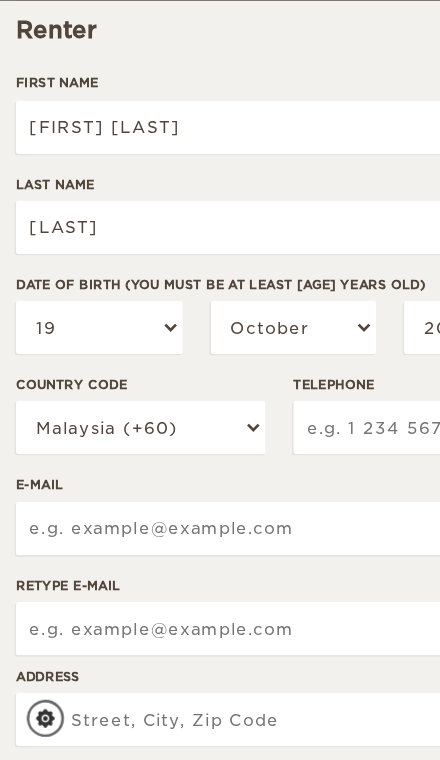 click on "Telephone" at bounding box center (324, 506) 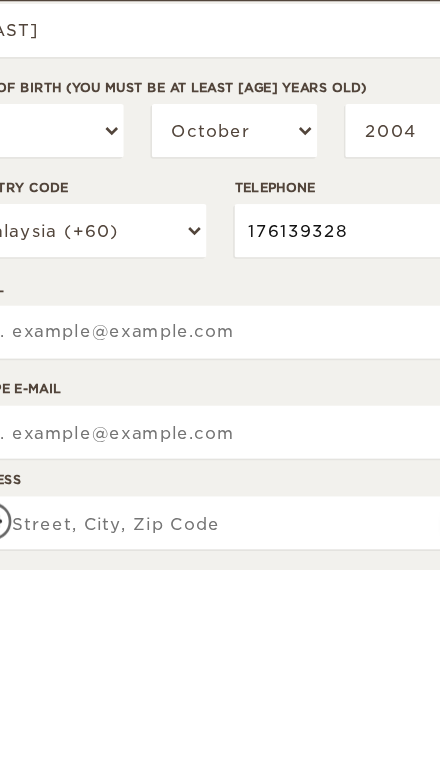 scroll, scrollTop: 20, scrollLeft: 0, axis: vertical 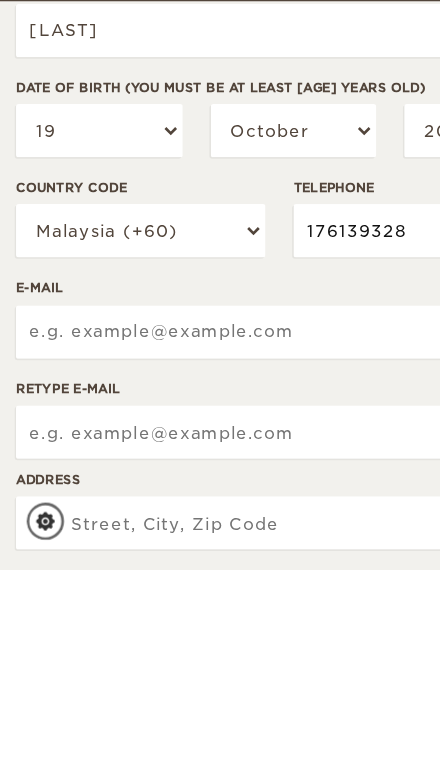 type on "[PHONE]" 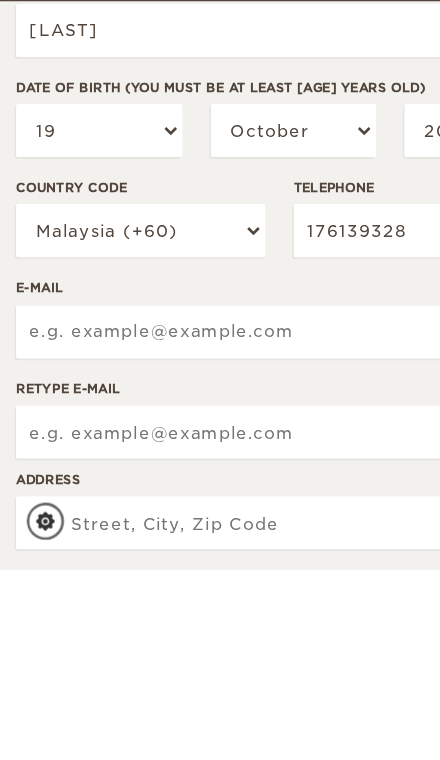 click on "E-mail" at bounding box center [220, 582] 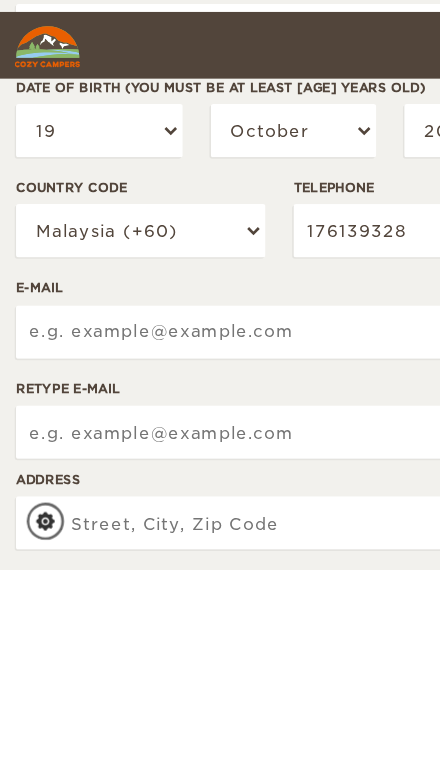 scroll, scrollTop: 25, scrollLeft: 0, axis: vertical 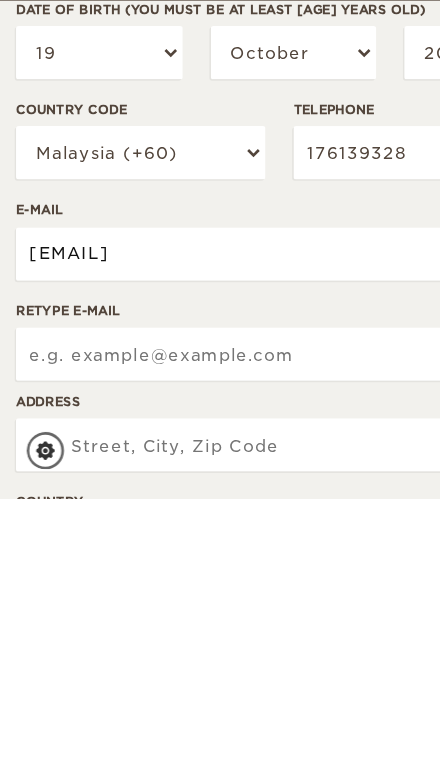 type on "[EMAIL]" 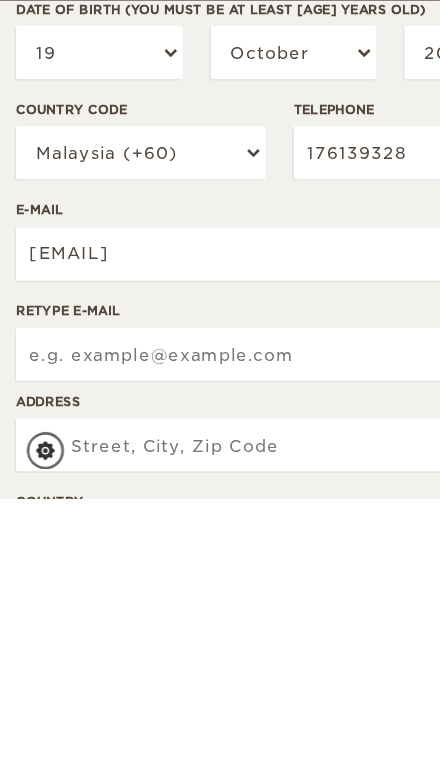 click on "Retype E-mail" at bounding box center [220, 652] 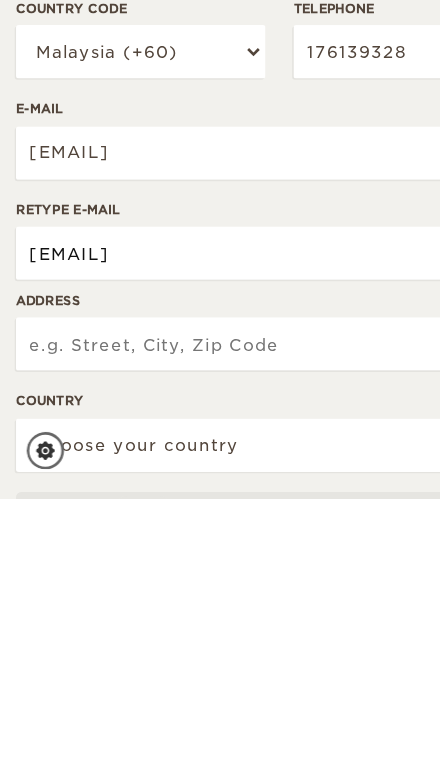 type on "[EMAIL]" 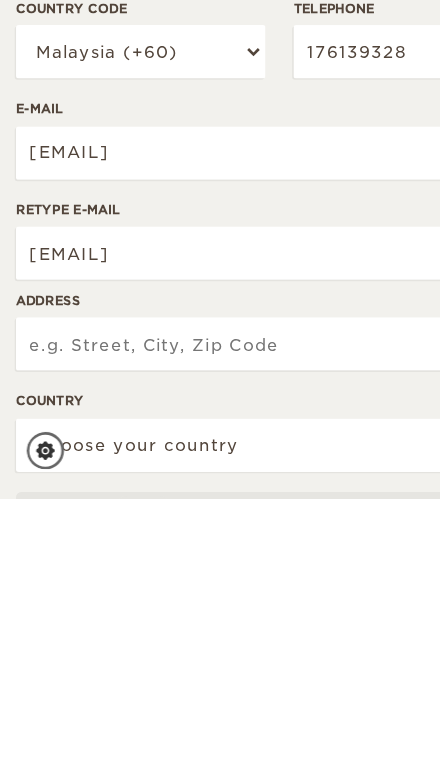click on "Address" at bounding box center [220, 644] 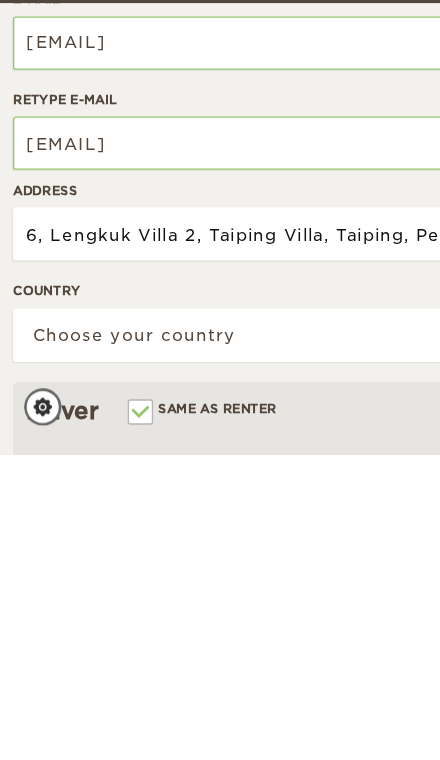 scroll, scrollTop: 151, scrollLeft: 5, axis: both 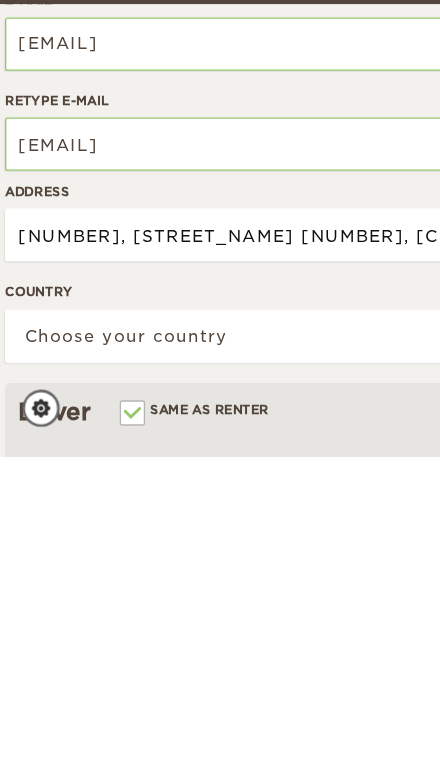 type on "6, Lengkuk Villa 2, Taiping Villa, Taiping, Perak" 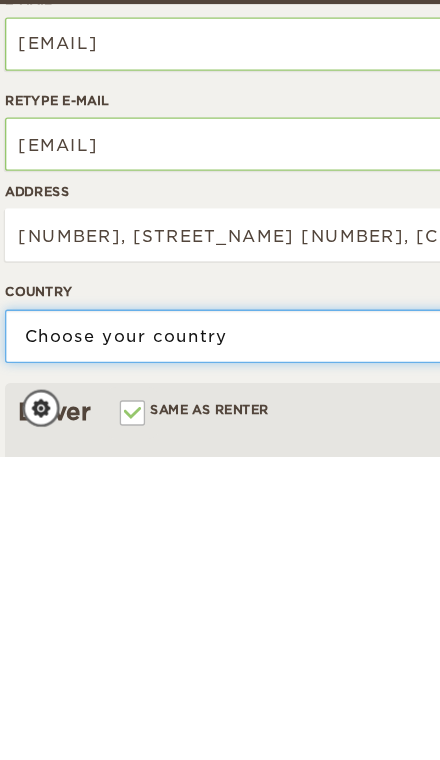 click on "Choose your country
[COUNTRY]
[COUNTRY]
[COUNTRY]
[COUNTRY] [COUNTRY] [COUNTRY] [COUNTRY] [COUNTRY] [COUNTRY] [COUNTRY] [COUNTRY] [COUNTRY] [COUNTRY] [COUNTRY] [COUNTRY] [COUNTRY] [COUNTRY] [COUNTRY] [COUNTRY] [COUNTRY] [COUNTRY] [COUNTRY] [COUNTRY] [COUNTRY] [COUNTRY] [COUNTRY] [COUNTRY] [COUNTRY] [COUNTRY] [COUNTRY] [COUNTRY] [COUNTRY] [COUNTRY] [COUNTRY] [COUNTRY] [COUNTRY] [COUNTRY] [COUNTRY] [COUNTRY] [COUNTRY] [COUNTRY] [COUNTRY] [COUNTRY] [COUNTRY] [COUNTRY] [COUNTRY] [COUNTRY] [COUNTRY] [COUNTRY] [COUNTRY] [COUNTRY] [COUNTRY] [COUNTRY] [COUNTRY] [COUNTRY] [COUNTRY] [COUNTRY] [COUNTRY] [COUNTRY] [COUNTRY] [COUNTRY] [COUNTRY] [COUNTRY] [COUNTRY] [COUNTRY] [COUNTRY] [COUNTRY] [COUNTRY] [COUNTRY] [COUNTRY] [COUNTRY] [COUNTRY] [COUNTRY] [COUNTRY] [COUNTRY] [COUNTRY] [COUNTRY] [COUNTRY] [COUNTRY] [COUNTRY] [COUNTRY] [COUNTRY] [COUNTRY] [COUNTRY] [COUNTRY] [COUNTRY] [COUNTRY] [COUNTRY] [COUNTRY] [COUNTRY] [COUNTRY] [COUNTRY] [COUNTRY] [COUNTRY] [COUNTRY] [COUNTRY] [COUNTRY] [COUNTRY] [COUNTRY] [COUNTRY] [COUNTRY] [COUNTRY] [COUNTRY] [COUNTRY] [COUNTRY] [COUNTRY] [COUNTRY] [COUNTRY] [COUNTRY] [COUNTRY] [COUNTRY] [COUNTRY] [COUNTRY] [COUNTRY] [COUNTRY] [COUNTRY] [COUNTRY] [COUNTRY] [COUNTRY] [COUNTRY] [COUNTRY] [COUNTRY]" at bounding box center [215, 670] 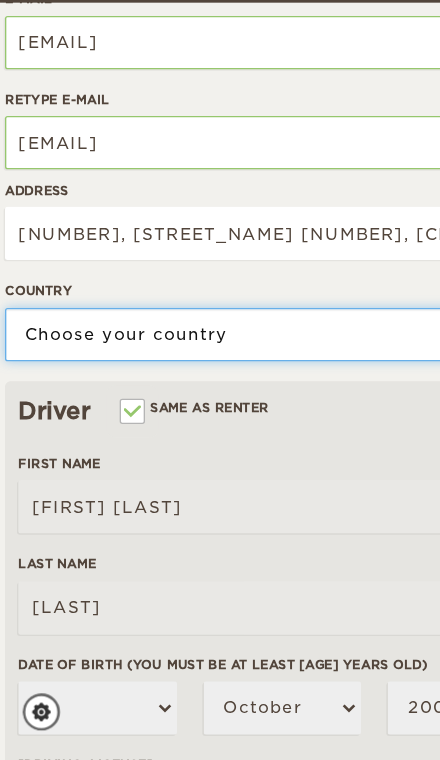 select on "[NUMBER]" 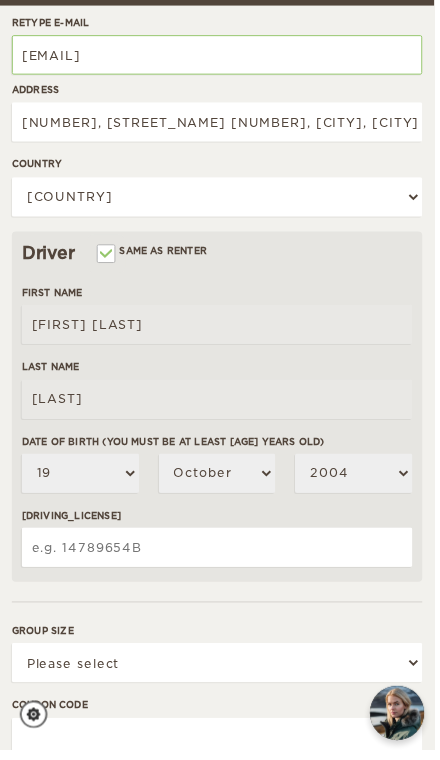 scroll, scrollTop: 627, scrollLeft: 0, axis: vertical 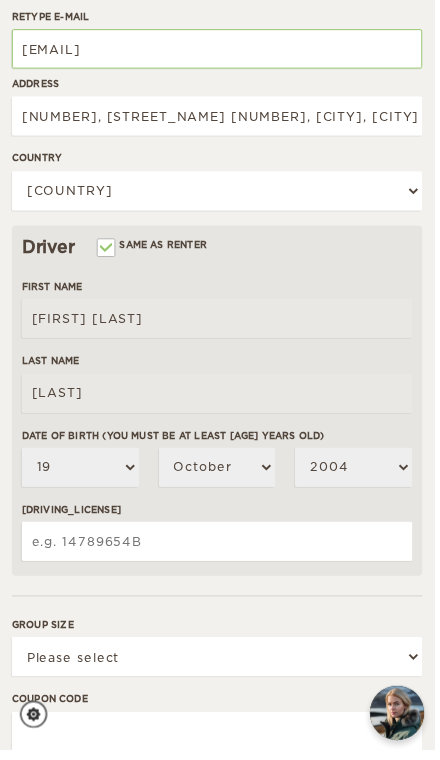 click on "[DRIVING_LICENSE]" at bounding box center [220, 549] 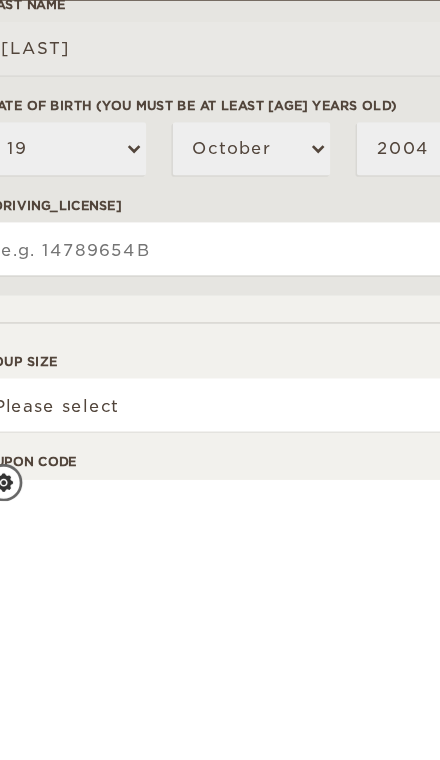 scroll, scrollTop: 627, scrollLeft: 6, axis: both 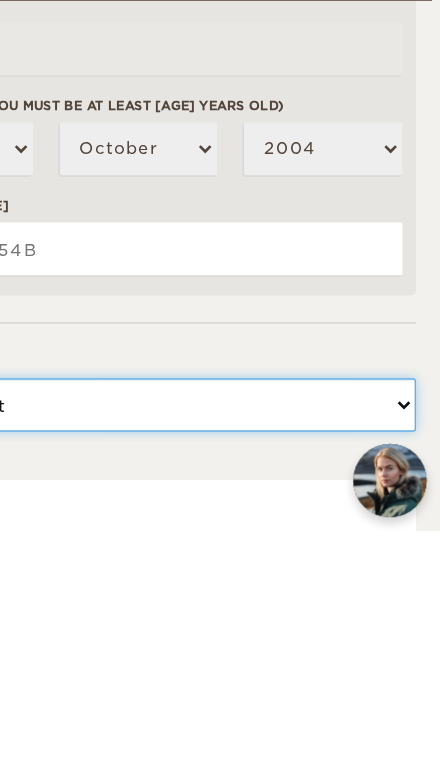 click on "Please select
[NUMBER] [NUMBER] [NUMBER]" at bounding box center (214, 666) 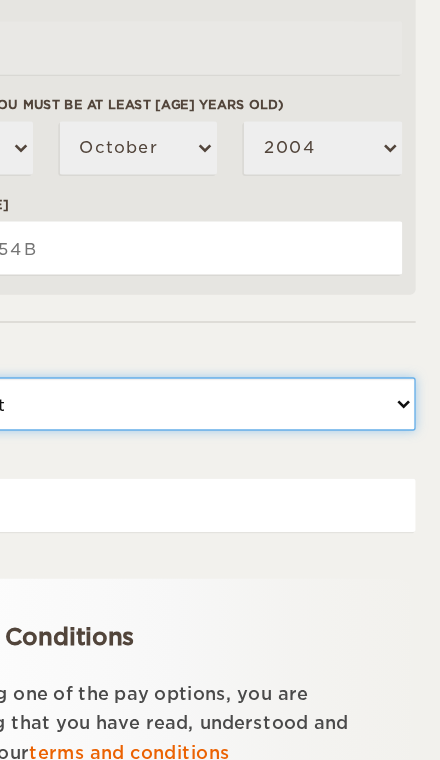 select on "2" 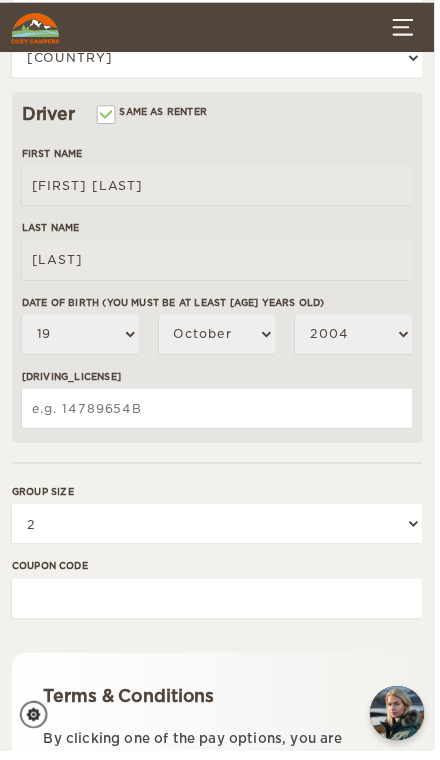 scroll, scrollTop: 765, scrollLeft: 0, axis: vertical 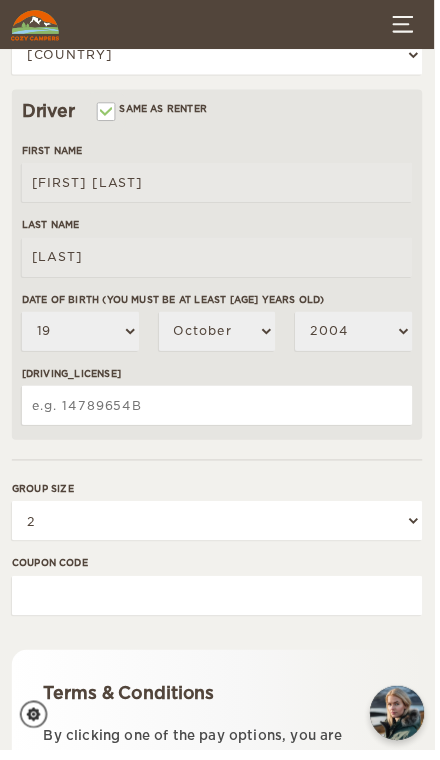 click on "Coupon code" at bounding box center [220, 604] 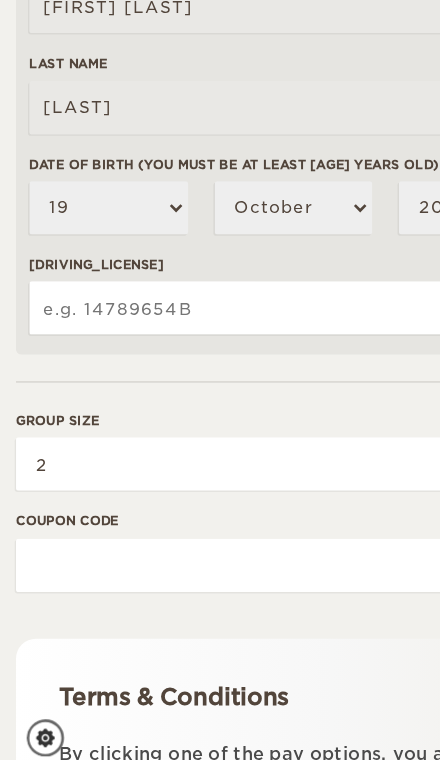click on "[DRIVING_LICENSE]" at bounding box center [220, 402] 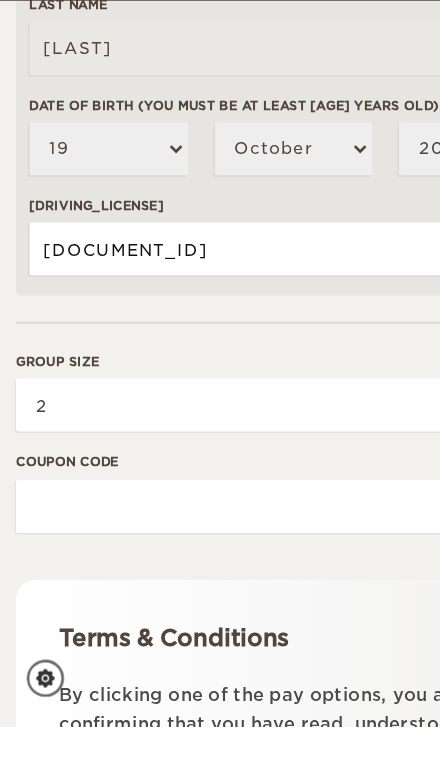 type on "[ID]" 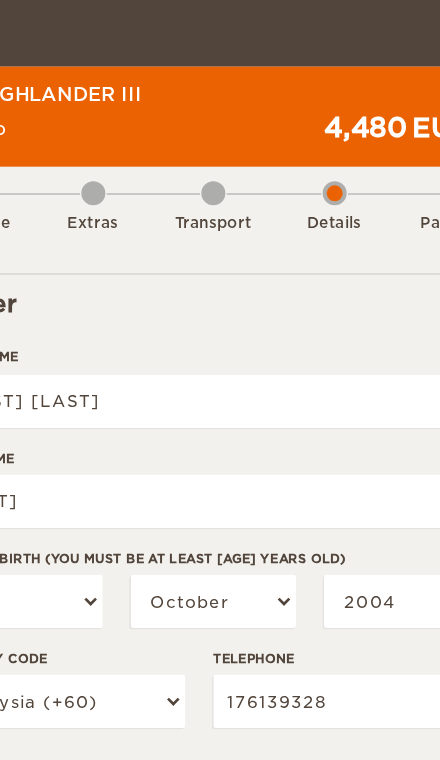 scroll, scrollTop: 0, scrollLeft: 0, axis: both 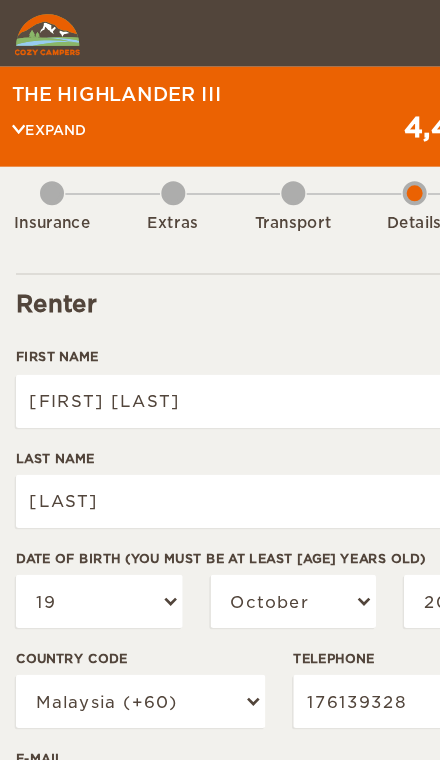 click on "Transport" at bounding box center (220, 140) 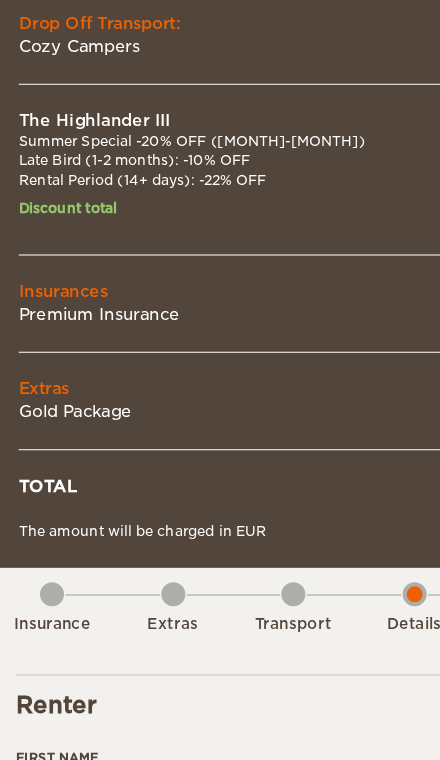 scroll, scrollTop: 167, scrollLeft: 0, axis: vertical 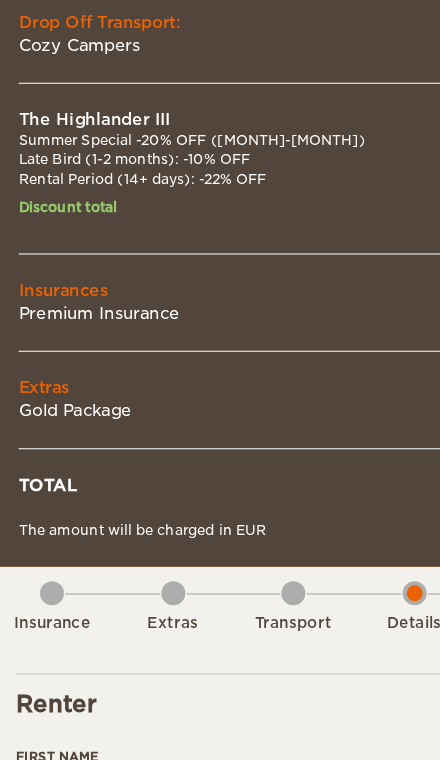 click on "Insurance
Extras
Transport
Details
Payment
Renter
First Name
Yik Thong
Last Name
Tan
Date of birth (You must be at least 20 years old)
01
02
03
04
05
06
07
08
09
10
11
12
13
14
15
16
17
18
19
20
21
22
23
24
25
26
27
28
29
30
31
January
February
March
April
May
June
July
August
September
October
November
December
2004 2003 2002 2001 2000 1999 1998 1997 1996 1995 1994 1993 1992 1991 1990" at bounding box center (220, 1383) 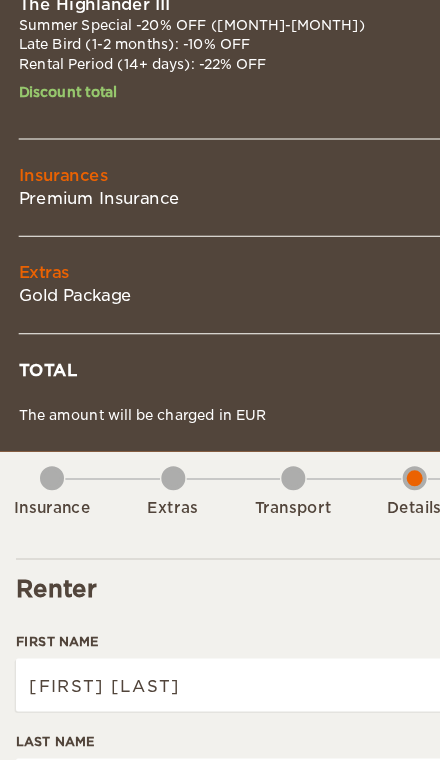 scroll, scrollTop: 252, scrollLeft: 0, axis: vertical 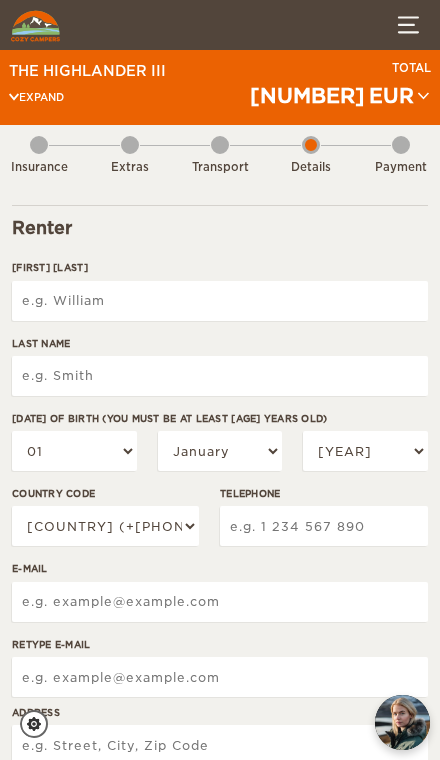 click 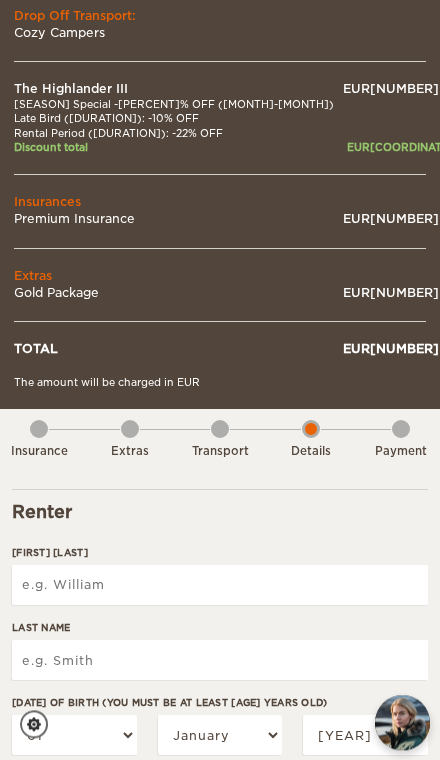 scroll, scrollTop: 291, scrollLeft: 0, axis: vertical 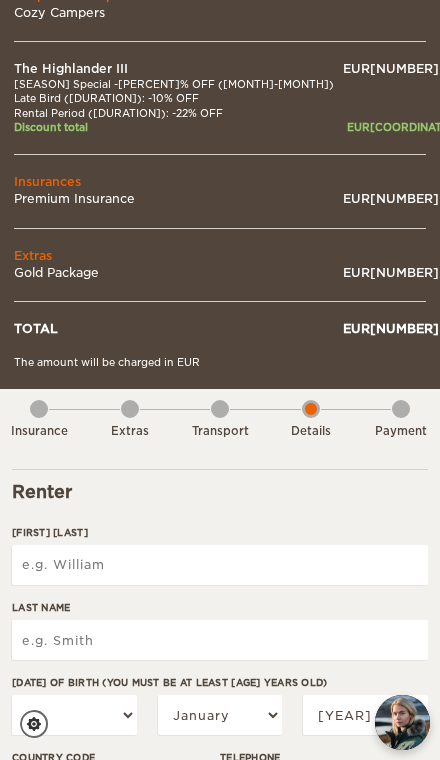 click on "[FIRST] [LAST]" at bounding box center (220, 565) 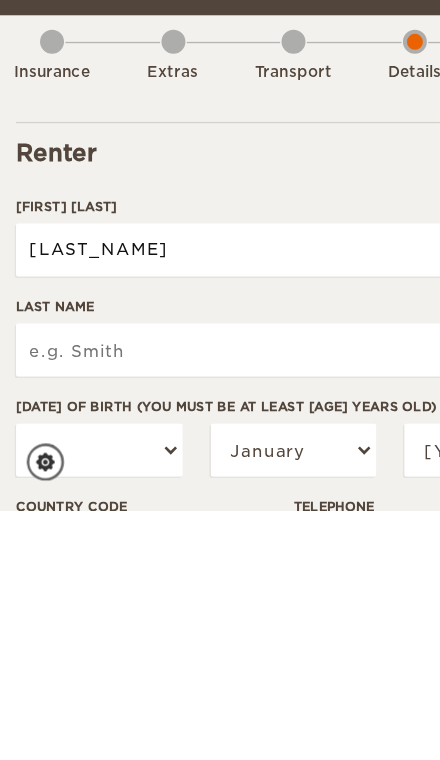 type on "[LAST_NAME]" 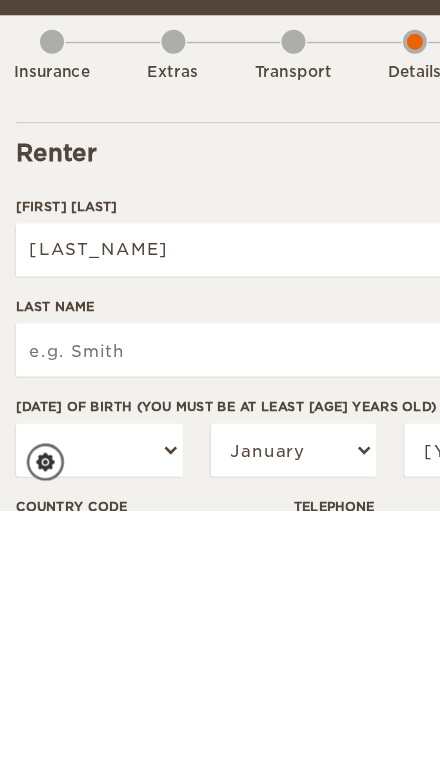 click on "Last Name" at bounding box center [220, 640] 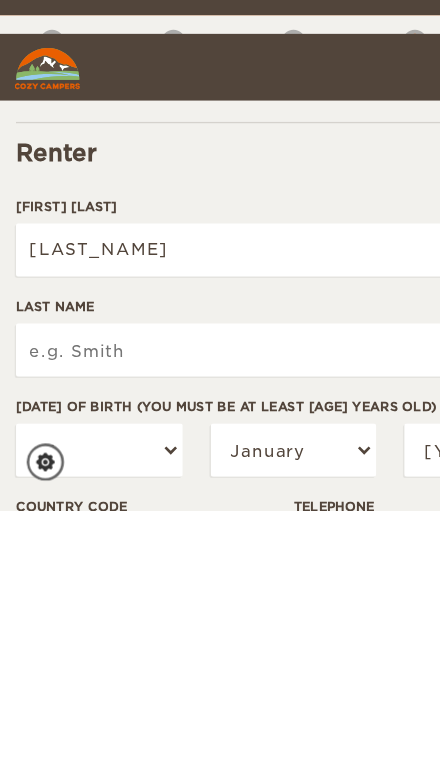 scroll, scrollTop: 348, scrollLeft: 0, axis: vertical 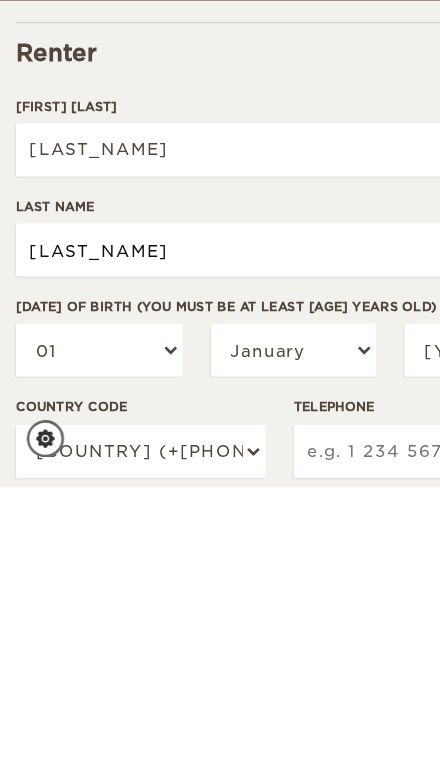 type on "[LAST_NAME]" 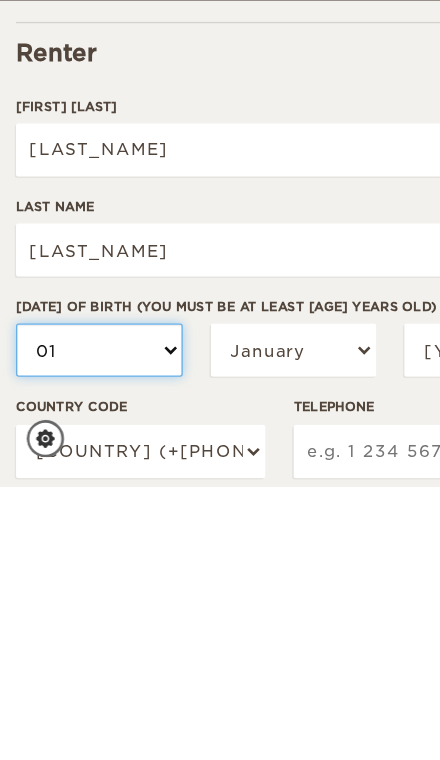 click on "[NUMBER]
[NUMBER]
[NUMBER]
[NUMBER]
[NUMBER]
[NUMBER]
[NUMBER]
[NUMBER]
[NUMBER]
[NUMBER]
[NUMBER]
[NUMBER]
[NUMBER]
[NUMBER]
[NUMBER]
[NUMBER]
[NUMBER]
[NUMBER]
[NUMBER]
[NUMBER]
[NUMBER]
[NUMBER]
[NUMBER]
[NUMBER]
[NUMBER]
[NUMBER]
[NUMBER]
[NUMBER]
[NUMBER]
[NUMBER]
[NUMBER]" at bounding box center [74, 658] 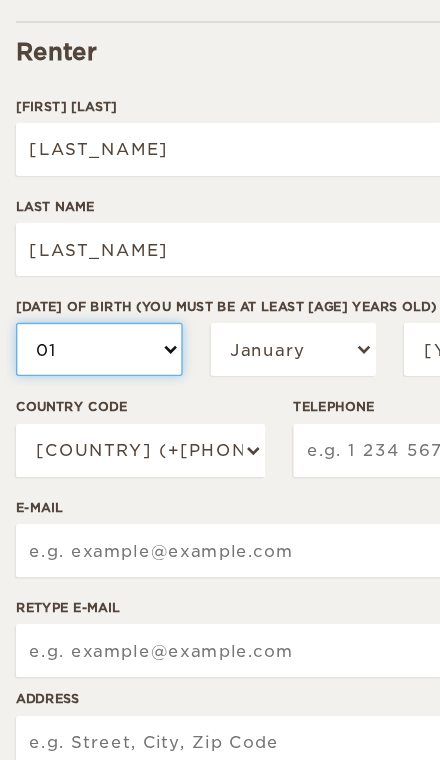 select on "19" 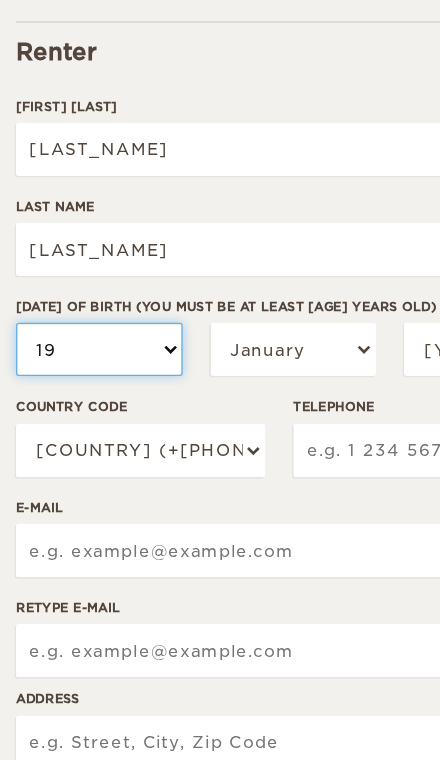 select on "19" 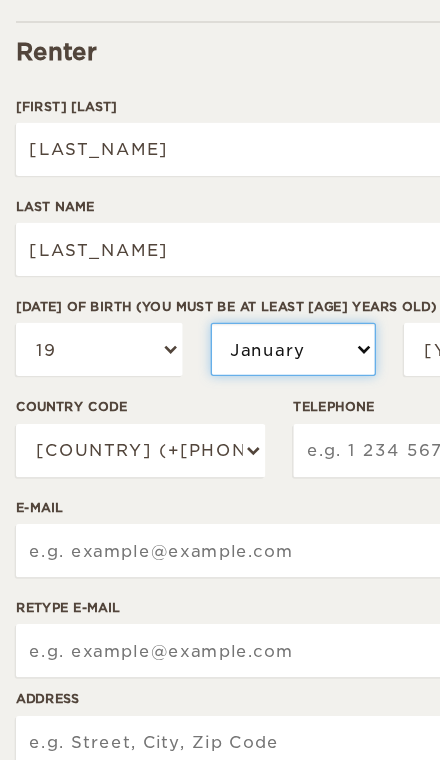 click on "[MONTH]
[MONTH]
[MONTH]
[MONTH]
[MONTH]
[MONTH]
[MONTH]
[MONTH]
[MONTH]
[MONTH]
[MONTH]
[MONTH]" at bounding box center (220, 365) 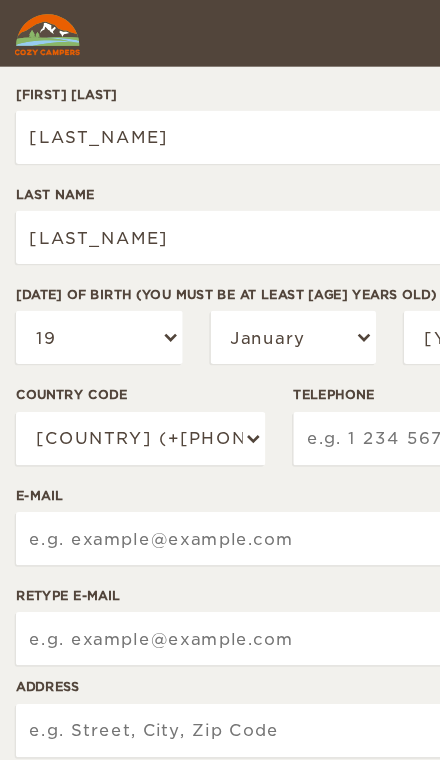 scroll, scrollTop: 707, scrollLeft: 0, axis: vertical 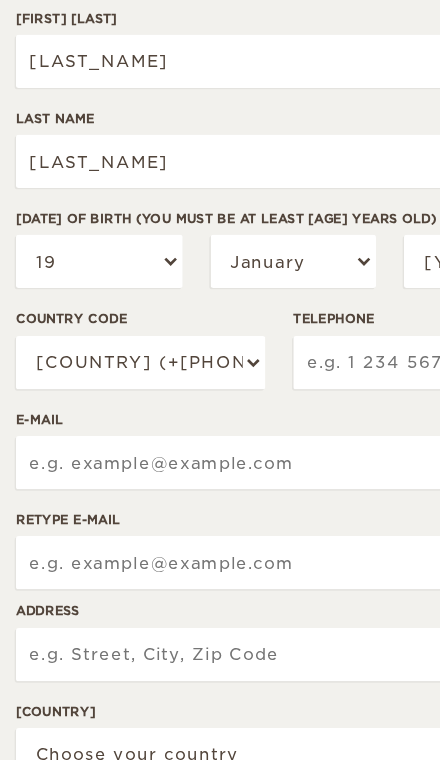 click on "E-mail" at bounding box center [220, 450] 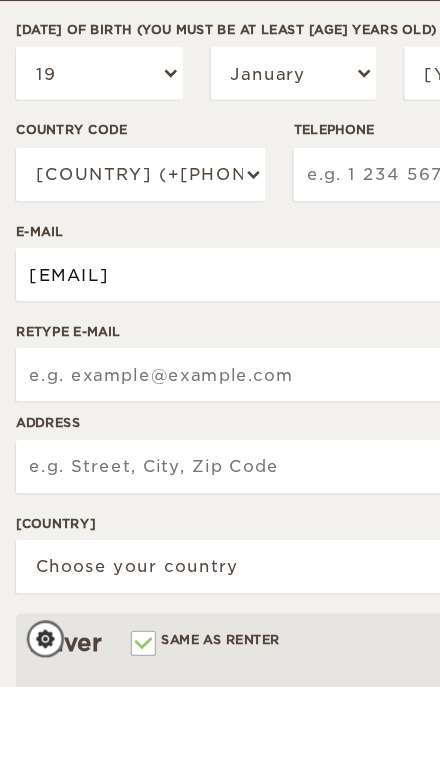 type on "[EMAIL]" 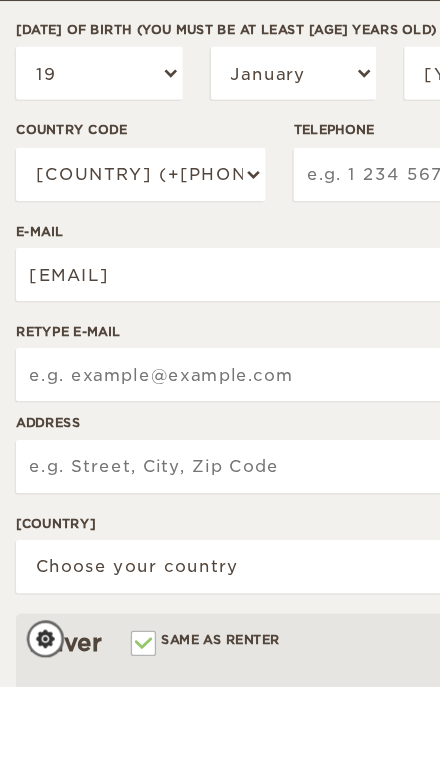 click on "Retype E-mail" at bounding box center [220, 526] 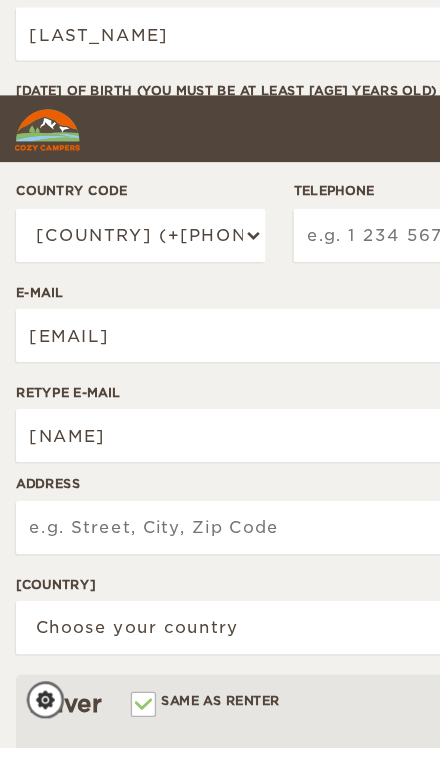 type on "[NAME]" 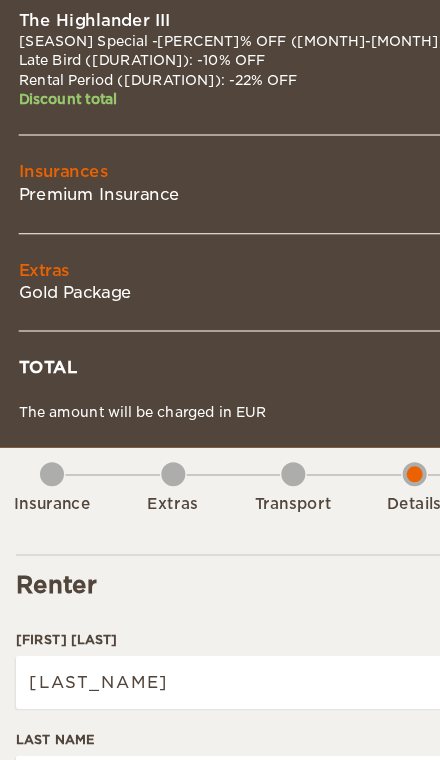 scroll, scrollTop: 249, scrollLeft: 0, axis: vertical 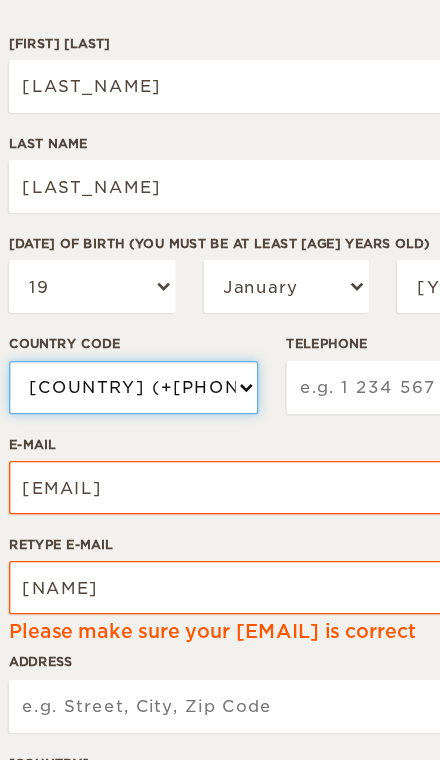 click on "USA (+[PHONE])
UK (+[PHONE])
Germany (+[PHONE])
Algeria (+[PHONE])
Andorra (+[PHONE])
Angola (+[PHONE])
Anguilla (+[PHONE])
Antigua & Barbuda (+[PHONE])
Argentina (+[PHONE])
Armenia (+[PHONE])
Aruba (+[PHONE])
Australia (+[PHONE])
Austria (+[PHONE])
Azerbaijan (+[PHONE])
Bahamas (+[PHONE])
Bahrain (+[PHONE])
Bangladesh (+[PHONE])
Barbados (+[PHONE])
Belarus (+[PHONE])
Belgium (+[PHONE])
Belize (+[PHONE])
Benin (+[PHONE])
Bermuda (+[PHONE])
Bhutan (+[PHONE])
Bolivia (+[PHONE])
Bosnia Herzegovina (+[PHONE])
Botswana (+[PHONE])
Brazil (+[PHONE])
Brunei (+[PHONE])
Bulgaria (+[PHONE])
Burkina Faso (+[PHONE])
Burundi (+[PHONE])
Cambodia (+[PHONE])
Cameroon (+[PHONE])
Canada (+[PHONE])
Cape Verde Islands (+[PHONE])
Cayman Islands (+[PHONE])
Central African Republic (+[PHONE])
Chile (+[PHONE])
China (+[PHONE])
Colombia (+[PHONE])
Comoros (+[PHONE])
Congo (+[PHONE])
Cook Islands (+[PHONE])
Costa Rica (+[PHONE])" at bounding box center [105, 394] 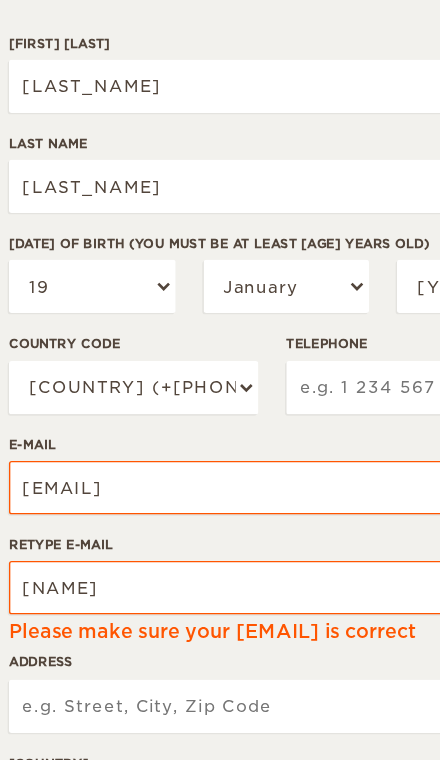 click on "Telephone" at bounding box center (324, 394) 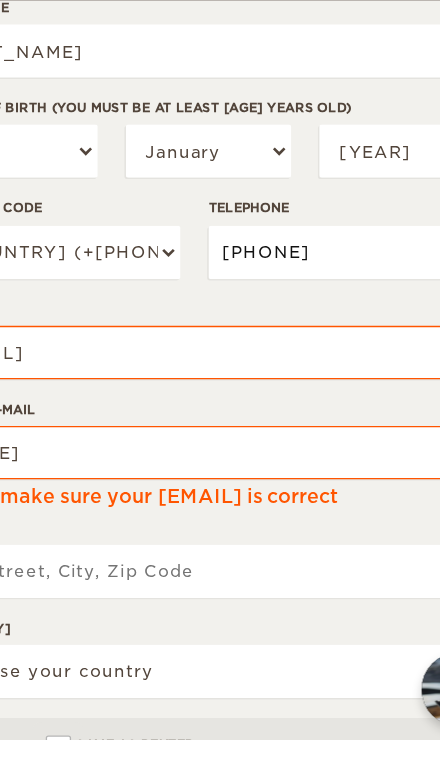 scroll, scrollTop: 687, scrollLeft: 0, axis: vertical 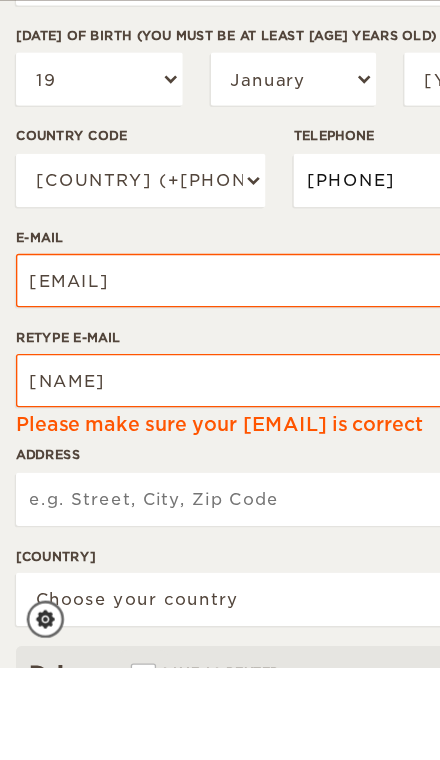 type on "[PHONE]" 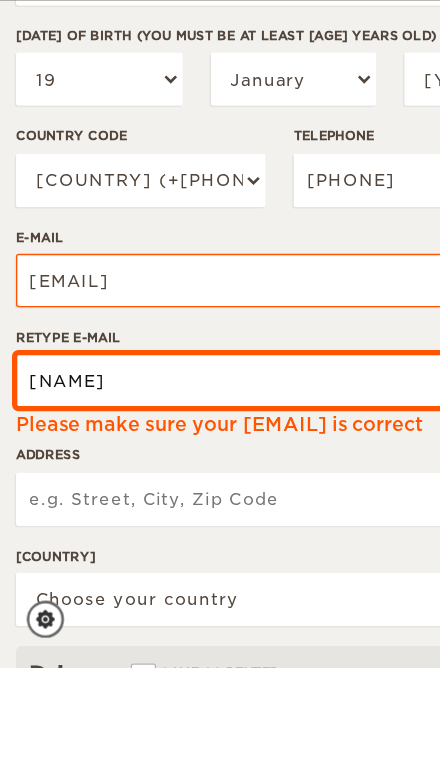 click on "[NAME]" at bounding box center [220, 545] 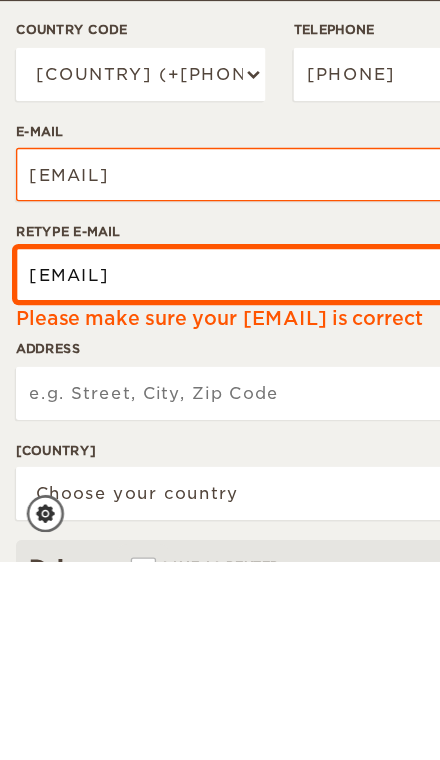 type on "[EMAIL]" 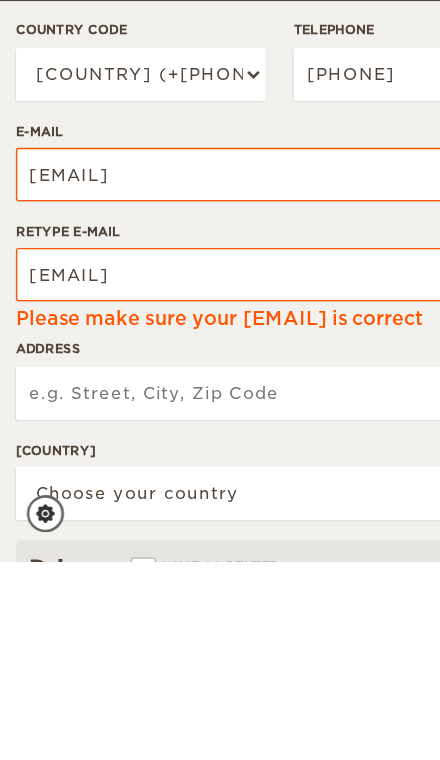 click on "Address" at bounding box center [220, 630] 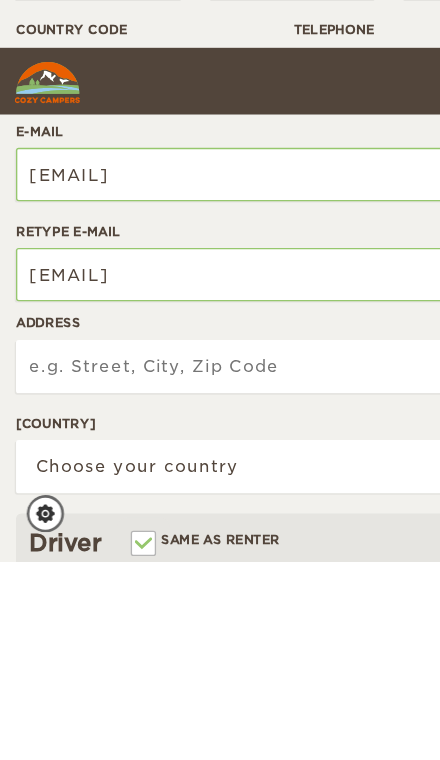 scroll, scrollTop: 716, scrollLeft: 0, axis: vertical 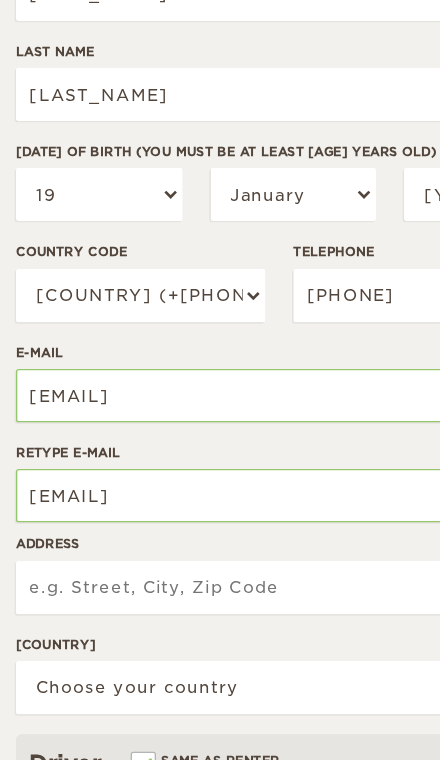 click on "Address" at bounding box center (220, 544) 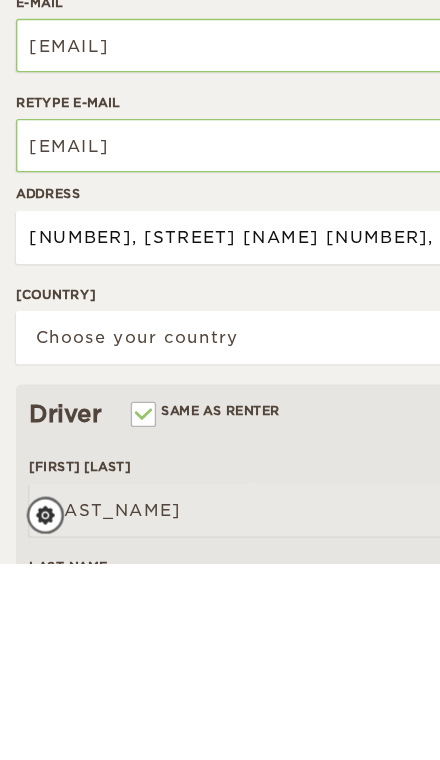 scroll, scrollTop: 785, scrollLeft: 5, axis: both 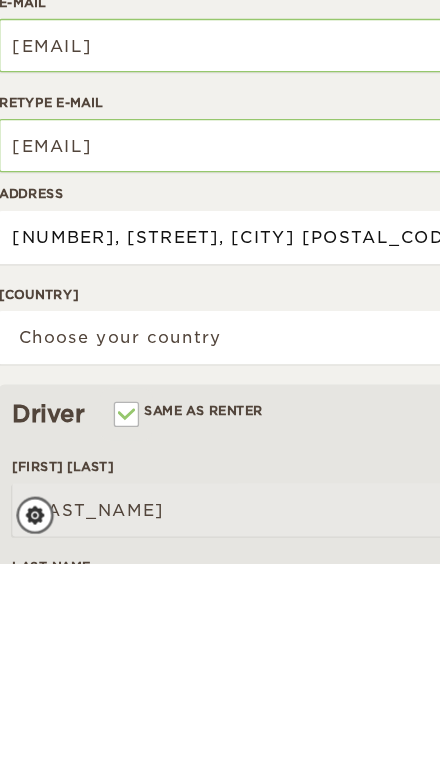 type on "[NUMBER], [STREET], [CITY] [POSTAL_CODE], [CITY], [STATE]" 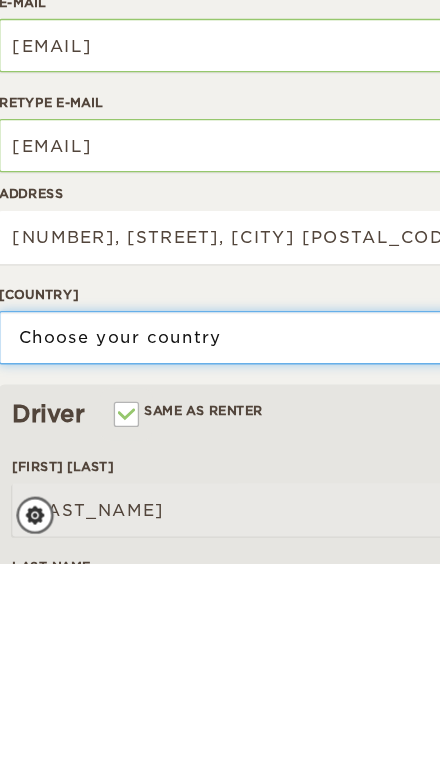 click on "Choose your country
[COUNTRY]
[COUNTRY]
[COUNTRY]
[COUNTRY] [COUNTRY] [COUNTRY] [COUNTRY] [COUNTRY] [COUNTRY] [COUNTRY] [COUNTRY] [COUNTRY] [COUNTRY] [COUNTRY] [COUNTRY] [COUNTRY] [COUNTRY] [COUNTRY] [COUNTRY] [COUNTRY] [COUNTRY] [COUNTRY] [COUNTRY] [COUNTRY] [COUNTRY] [COUNTRY] [COUNTRY] [COUNTRY] [COUNTRY] [COUNTRY] [COUNTRY] [COUNTRY] [COUNTRY] [COUNTRY] [COUNTRY] [COUNTRY] [COUNTRY] [COUNTRY] [COUNTRY] [COUNTRY] [COUNTRY] [COUNTRY] [COUNTRY] [COUNTRY] [COUNTRY] [COUNTRY] [COUNTRY] [COUNTRY] [COUNTRY] [COUNTRY] [COUNTRY] [COUNTRY] [COUNTRY] [COUNTRY] [COUNTRY] [COUNTRY] [COUNTRY] [COUNTRY] [COUNTRY] [COUNTRY] [COUNTRY] [COUNTRY] [COUNTRY] [COUNTRY] [COUNTRY] [COUNTRY] [COUNTRY] [COUNTRY] [COUNTRY] [COUNTRY] [COUNTRY] [COUNTRY] [COUNTRY] [COUNTRY] [COUNTRY] [COUNTRY] [COUNTRY] [COUNTRY] [COUNTRY] [COUNTRY] [COUNTRY] [COUNTRY] [COUNTRY] [COUNTRY] [COUNTRY] [COUNTRY] [COUNTRY] [COUNTRY] [COUNTRY] [COUNTRY] [COUNTRY] [COUNTRY] [COUNTRY] [COUNTRY] [COUNTRY] [COUNTRY] [COUNTRY] [COUNTRY] [COUNTRY] [COUNTRY] [COUNTRY] [COUNTRY] [COUNTRY] [COUNTRY] [COUNTRY] [COUNTRY] [COUNTRY] [COUNTRY] [COUNTRY] [COUNTRY] [COUNTRY] [COUNTRY] [COUNTRY] [COUNTRY] [COUNTRY] [COUNTRY] [COUNTRY] [COUNTRY] [COUNTRY] [COUNTRY] [COUNTRY] [COUNTRY]" at bounding box center [215, 591] 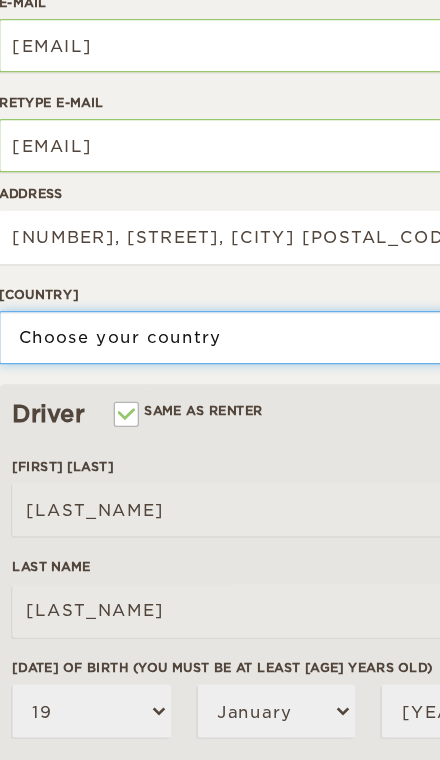 select on "[NUMBER]" 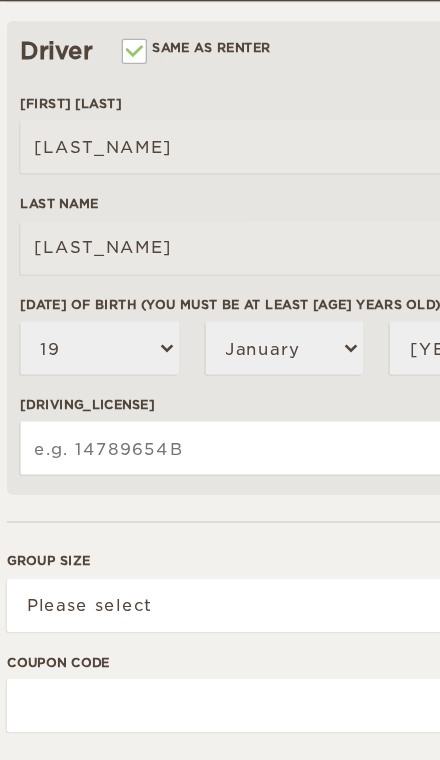 scroll, scrollTop: 1293, scrollLeft: 0, axis: vertical 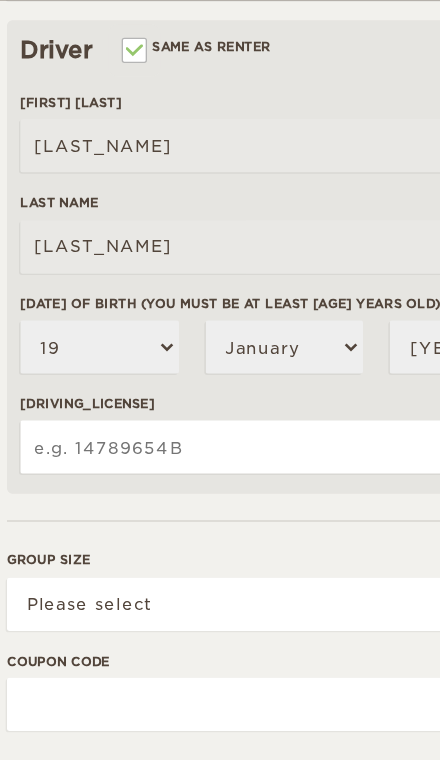 click on "[DRIVING_LICENSE]" at bounding box center (220, 438) 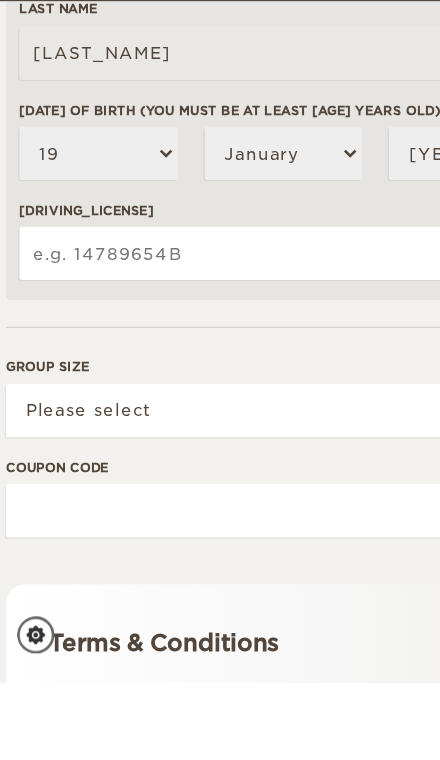 type on "[INITIAL]" 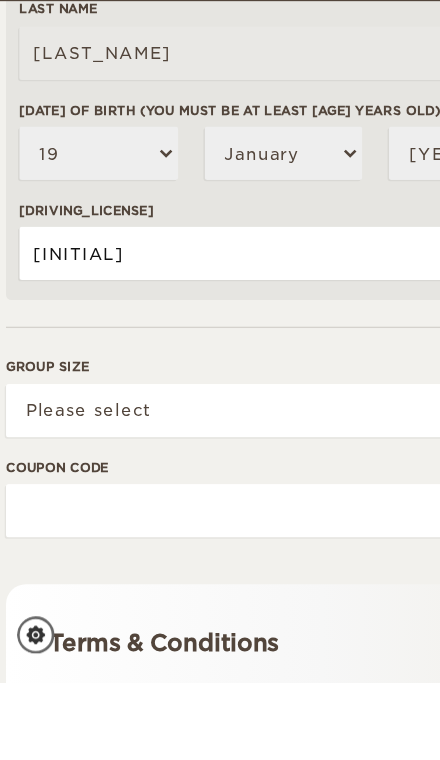 click on "[INITIAL]" at bounding box center [220, 438] 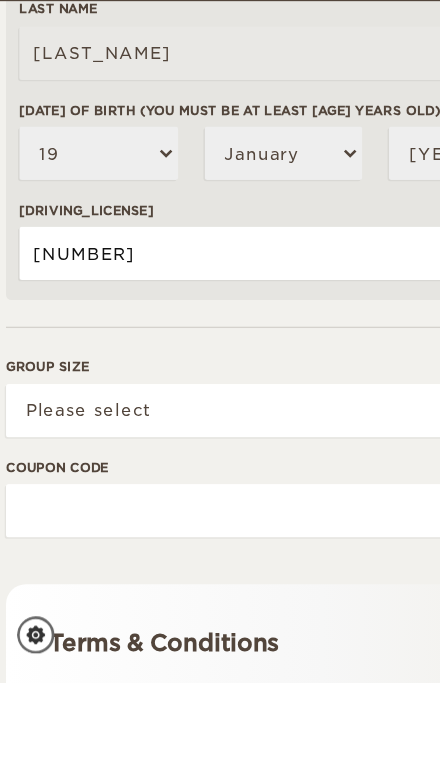 click on "[NUMBER]" at bounding box center [220, 438] 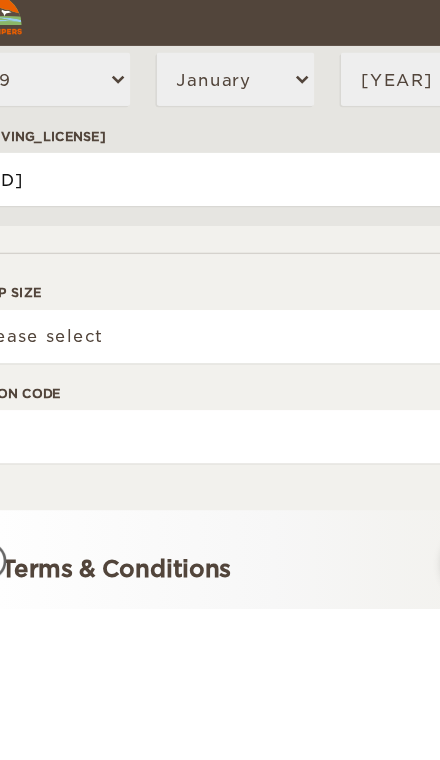 type on "[ID]" 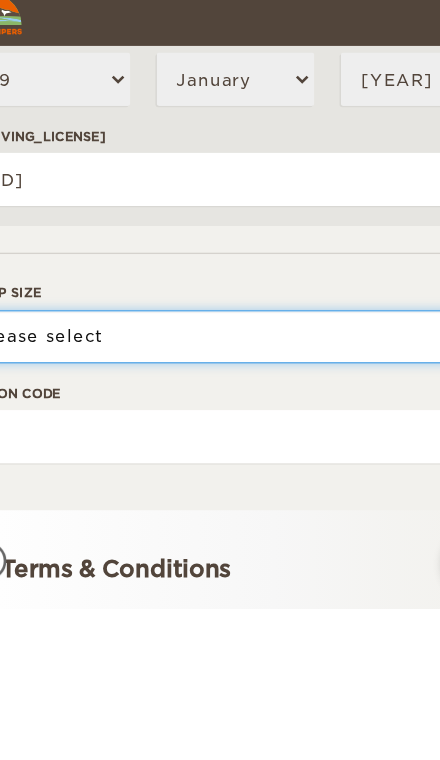 click on "Please select
[NUMBER] [NUMBER] [NUMBER]" at bounding box center [220, 556] 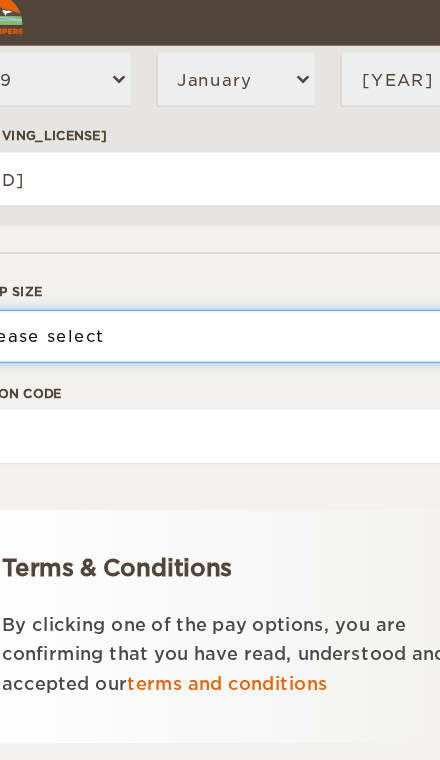 select on "2" 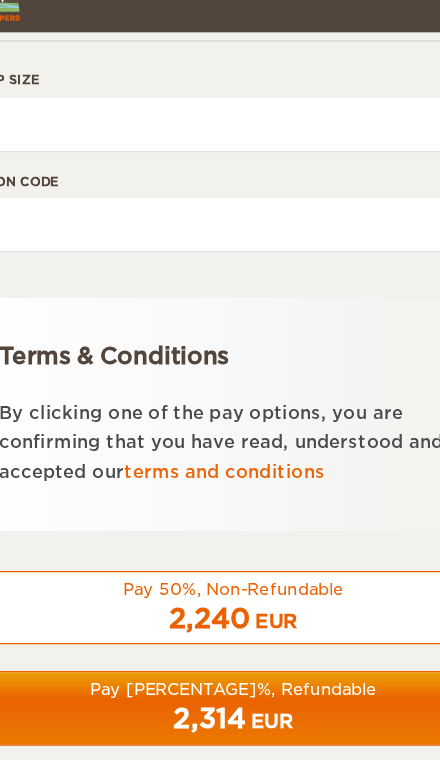 scroll, scrollTop: 1641, scrollLeft: 0, axis: vertical 